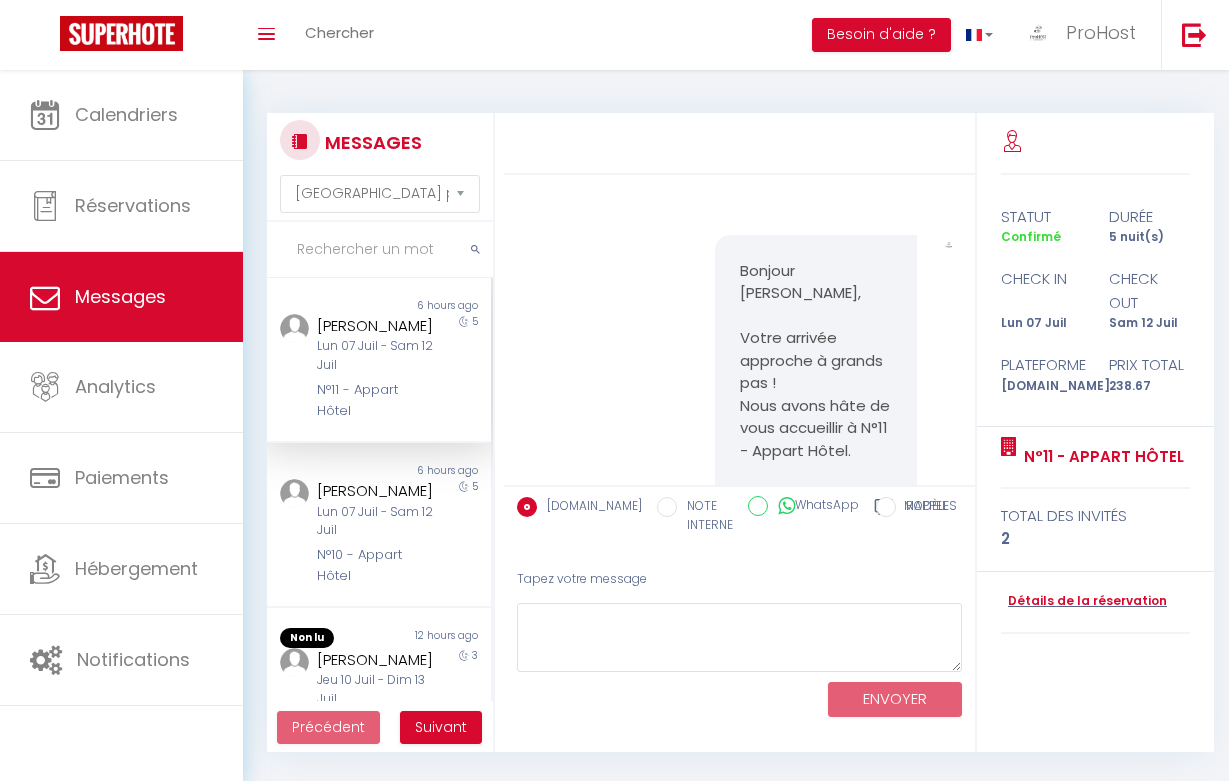 select on "message" 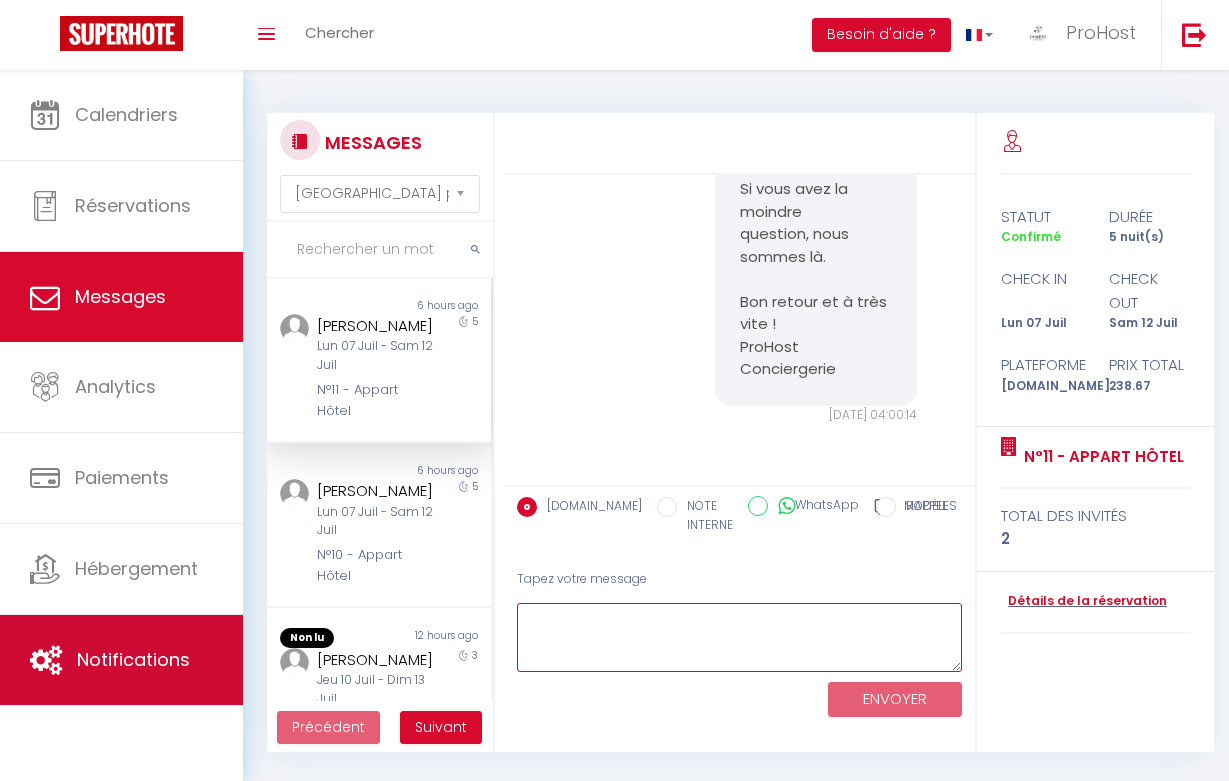 type 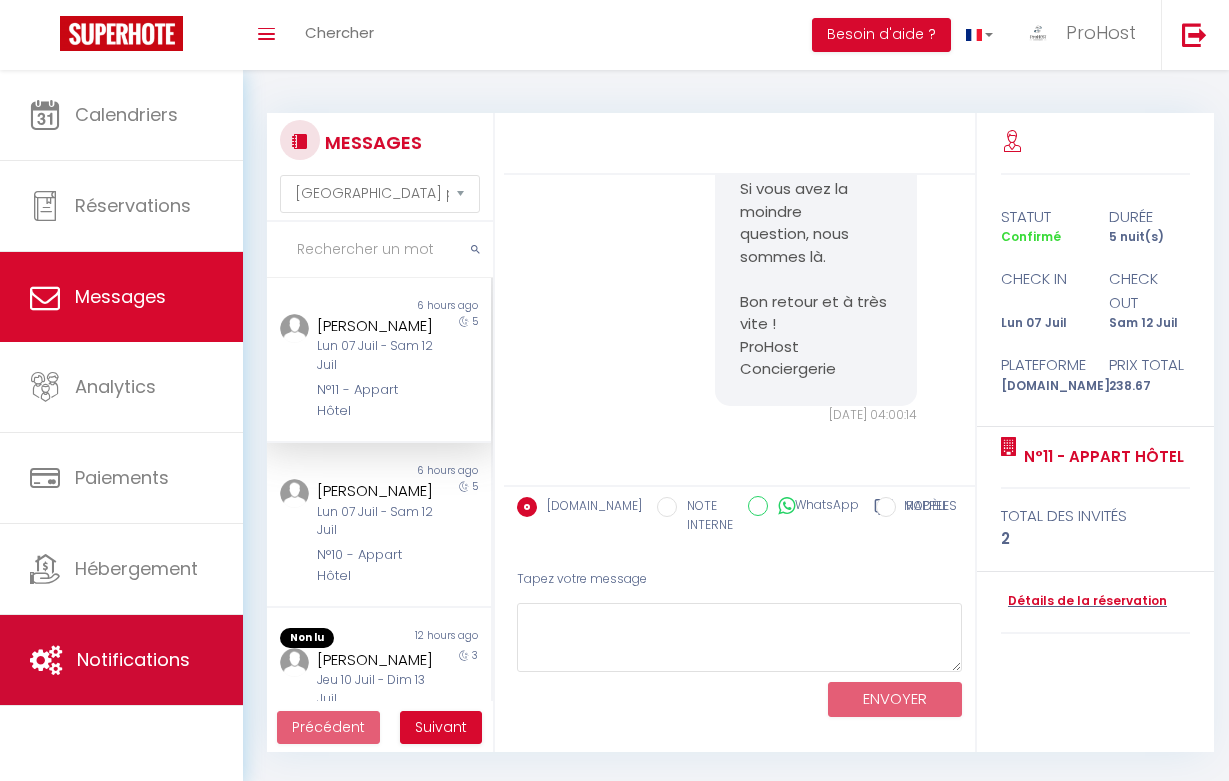 click on "Notifications" at bounding box center (121, 660) 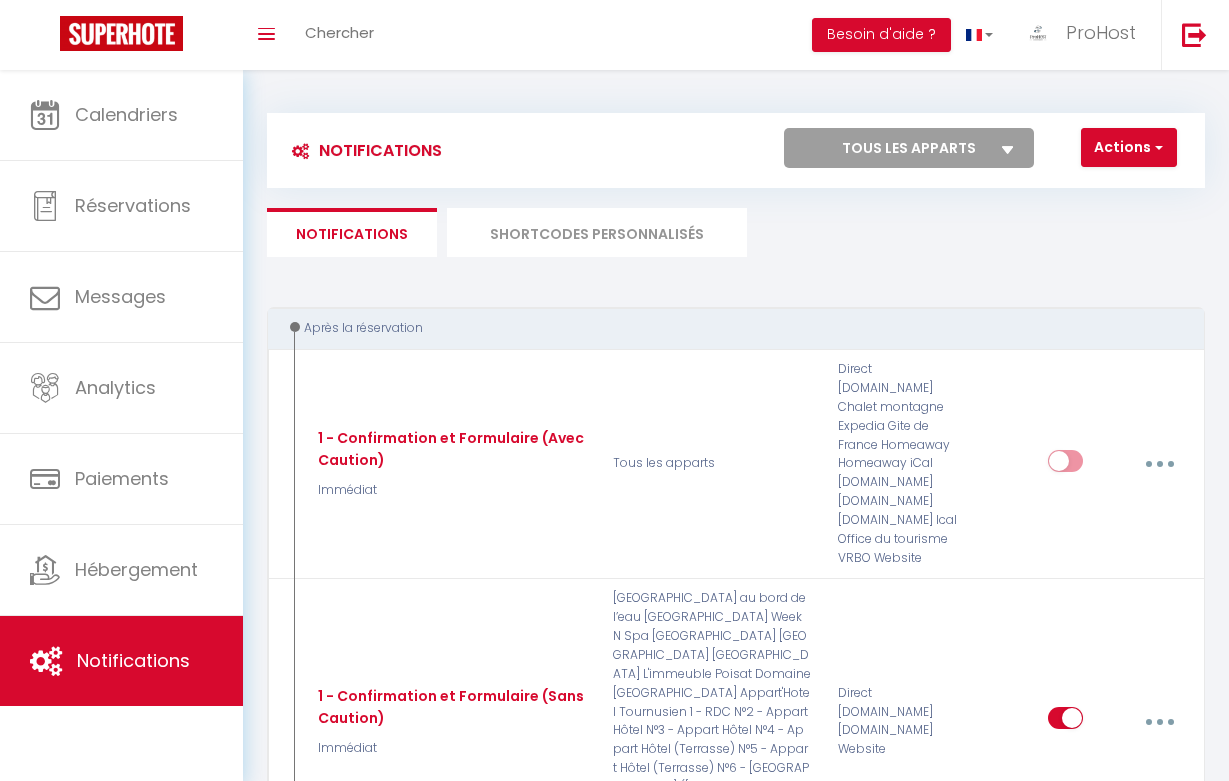 click on "SHORTCODES PERSONNALISÉS" at bounding box center [597, 232] 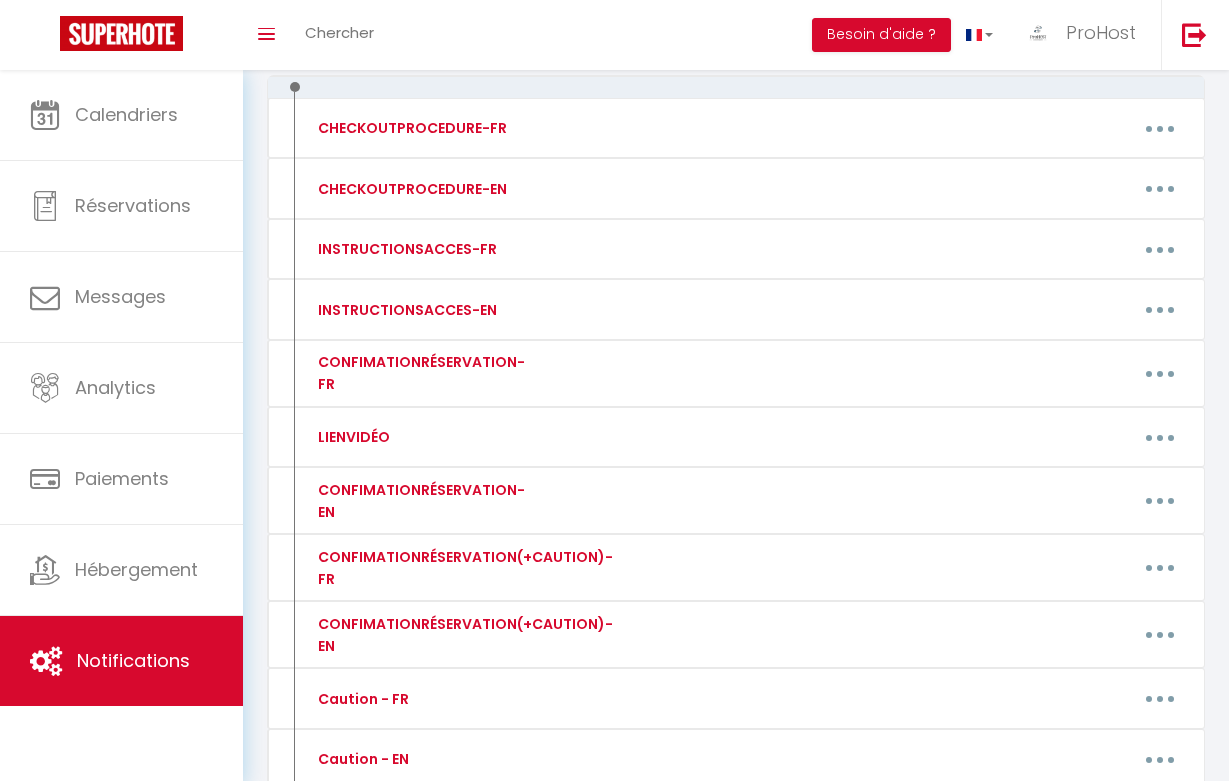scroll, scrollTop: 241, scrollLeft: 0, axis: vertical 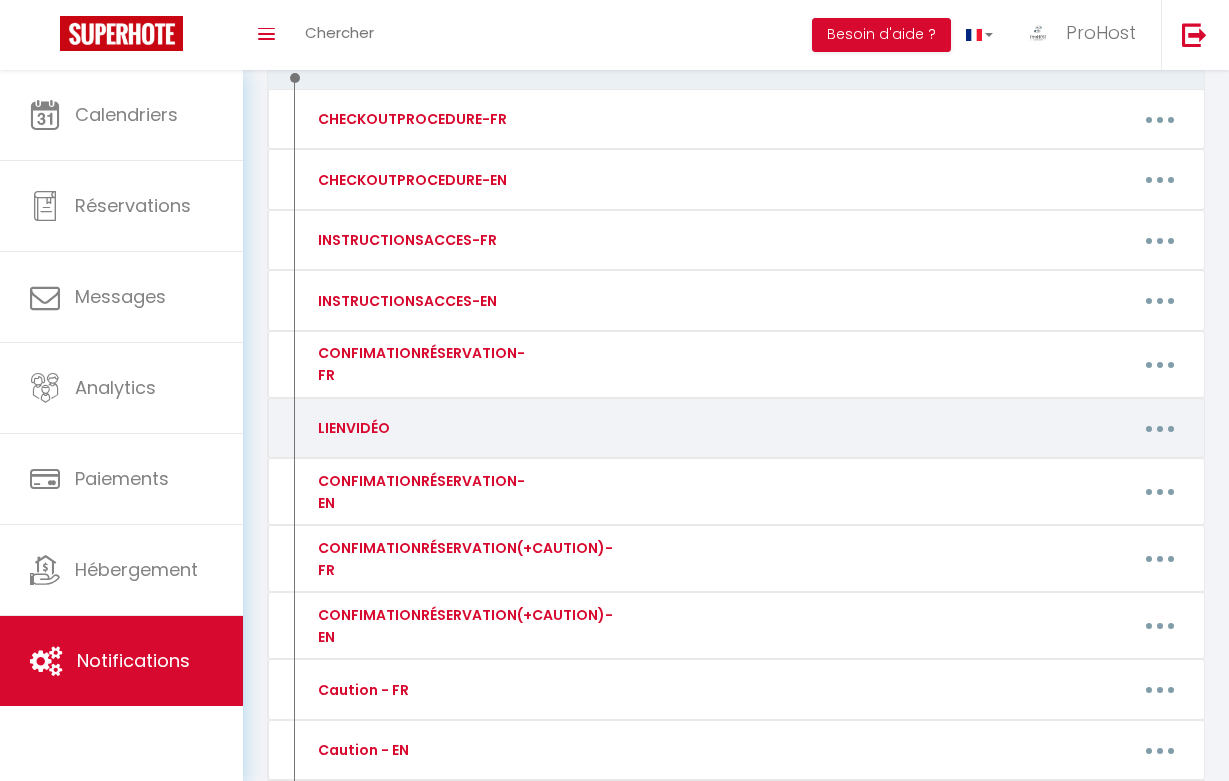 click at bounding box center (1160, 428) 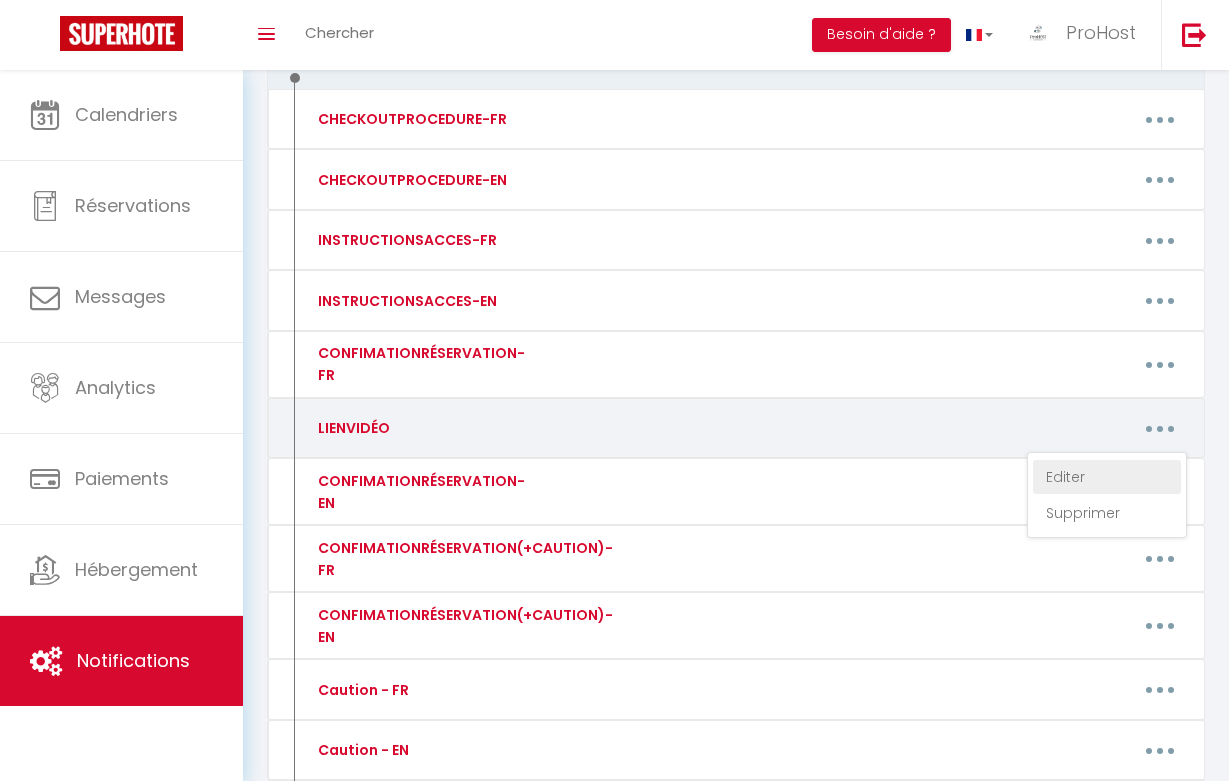 click on "Editer" at bounding box center (1107, 477) 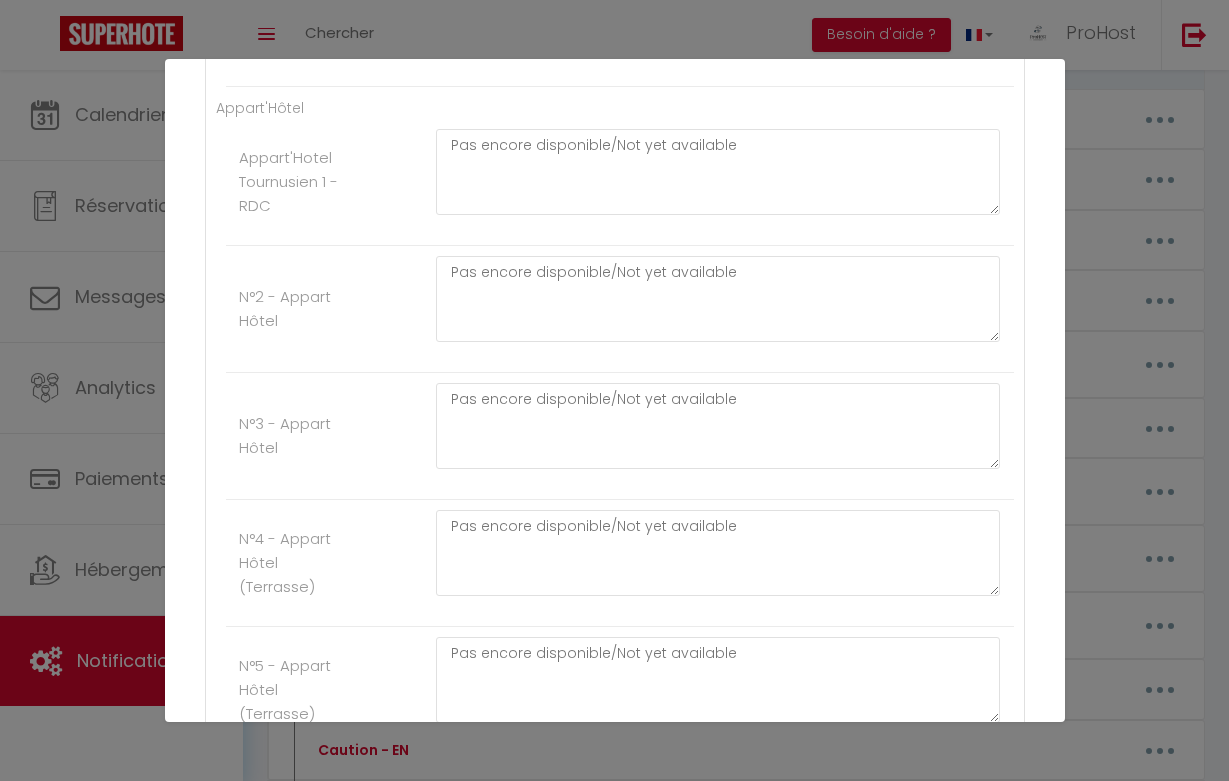 scroll, scrollTop: 2479, scrollLeft: 0, axis: vertical 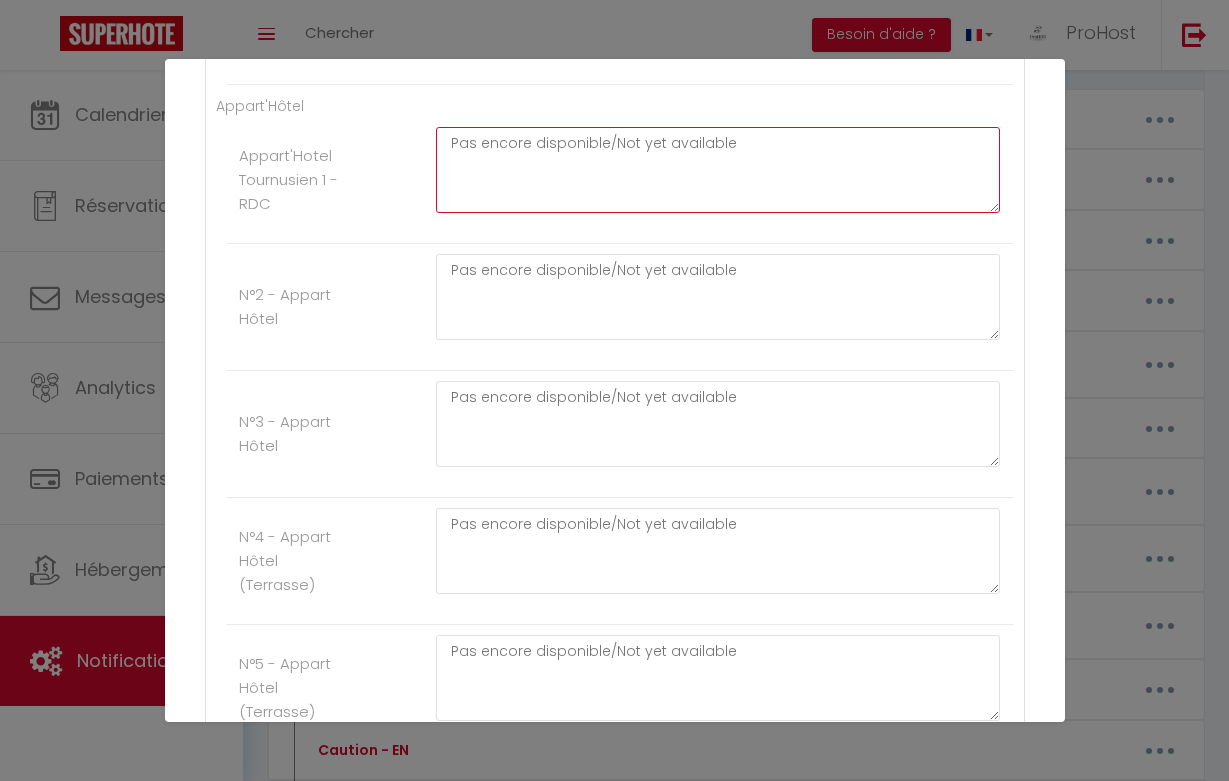 drag, startPoint x: 777, startPoint y: 140, endPoint x: 427, endPoint y: 136, distance: 350.02286 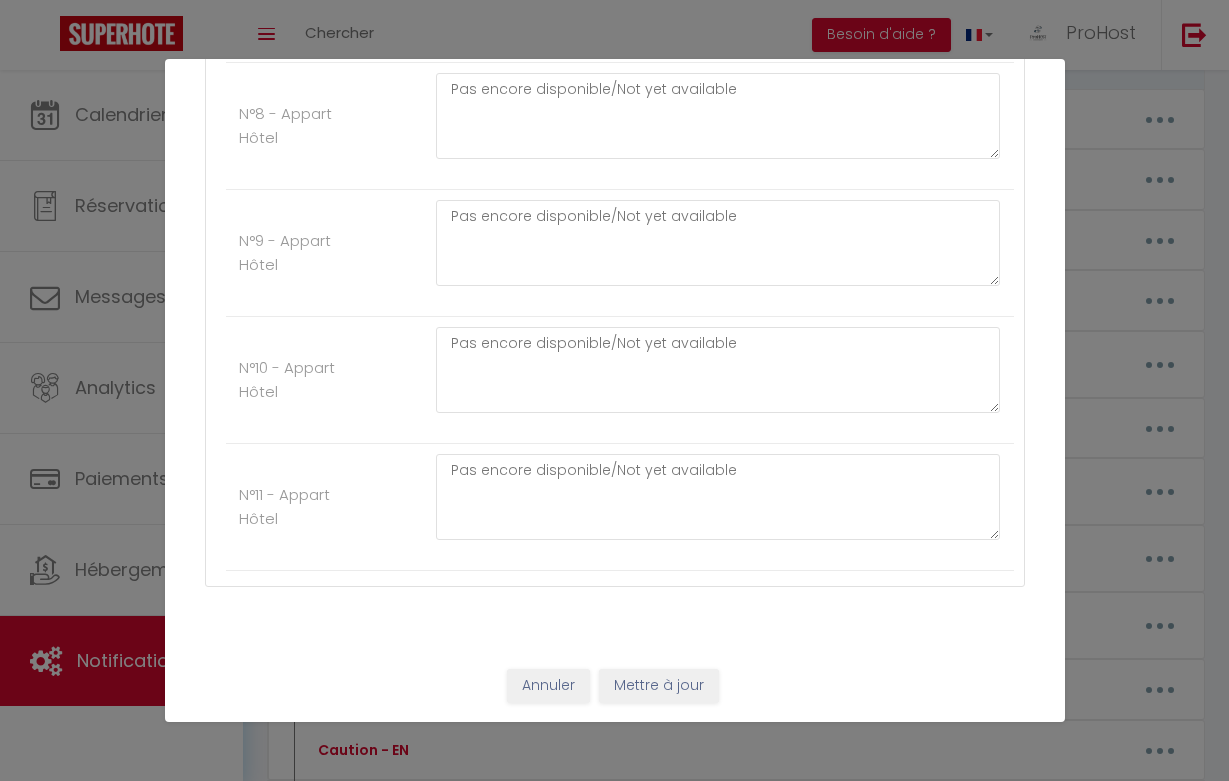scroll, scrollTop: 3421, scrollLeft: 0, axis: vertical 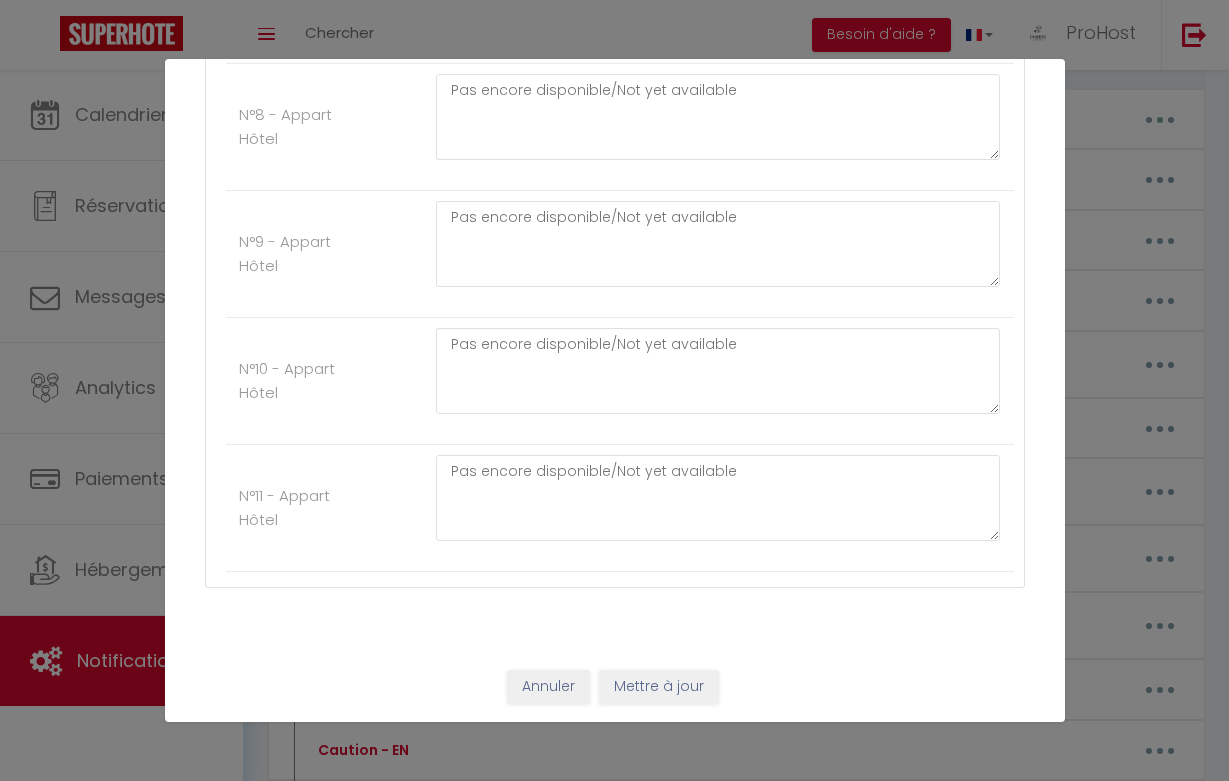 type on "[URL][DOMAIN_NAME]" 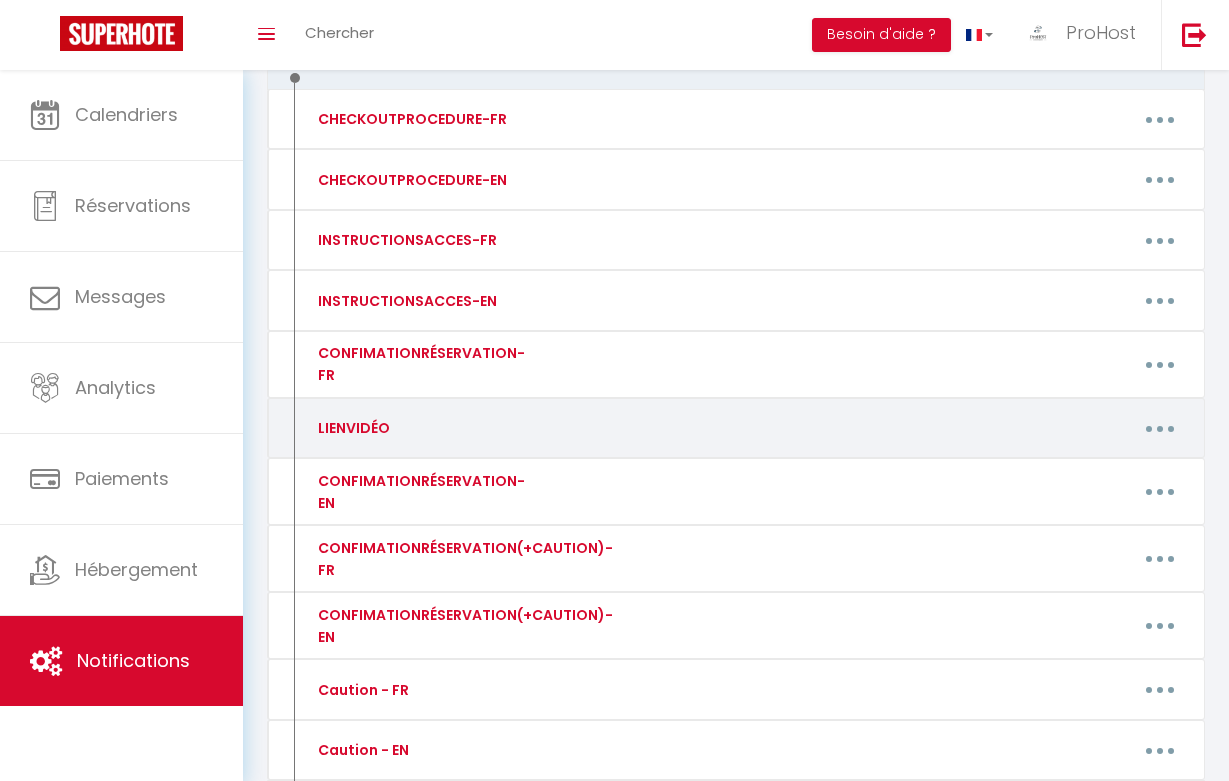 click at bounding box center (1160, 428) 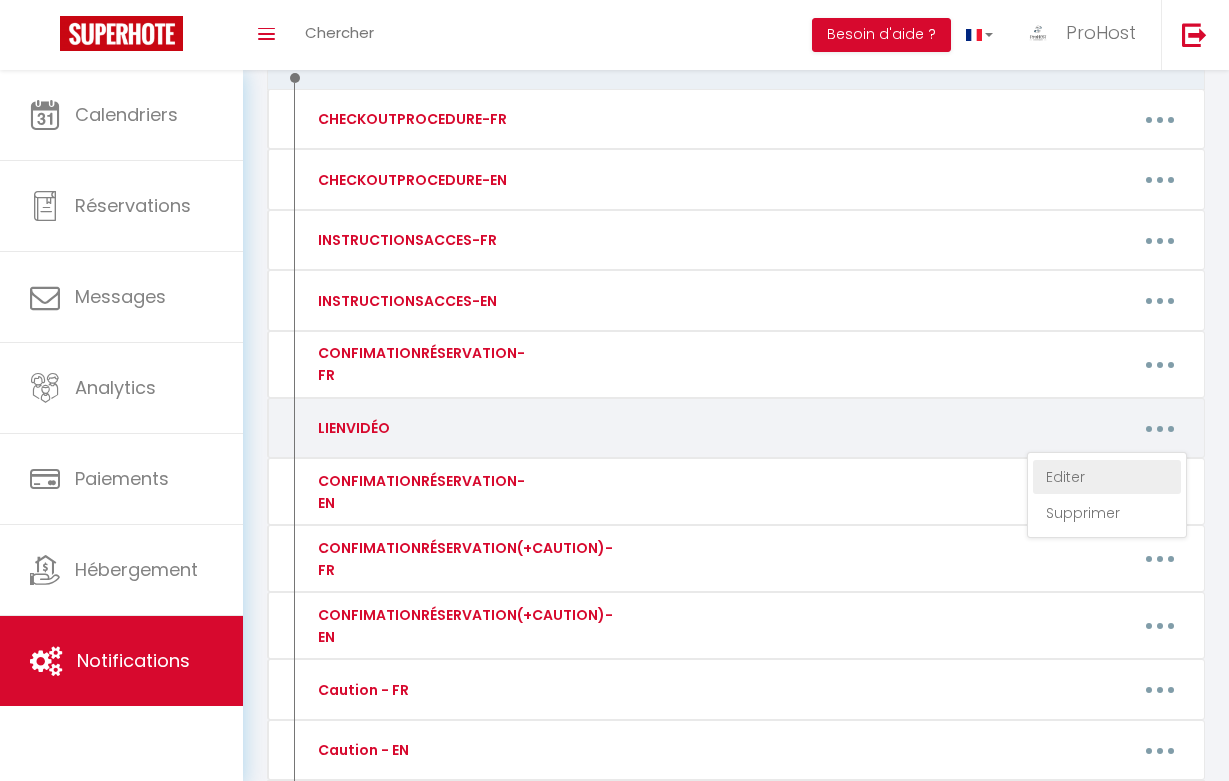 click on "Editer" at bounding box center [1107, 477] 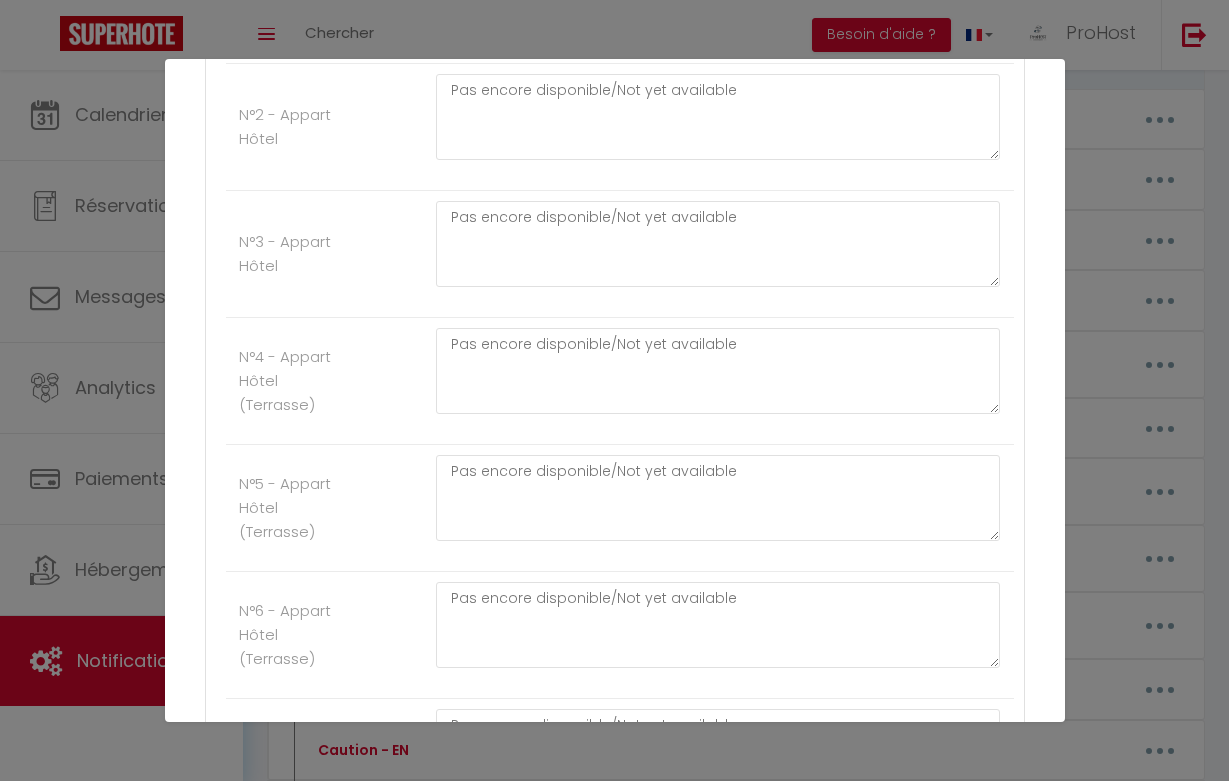 scroll, scrollTop: 2653, scrollLeft: 0, axis: vertical 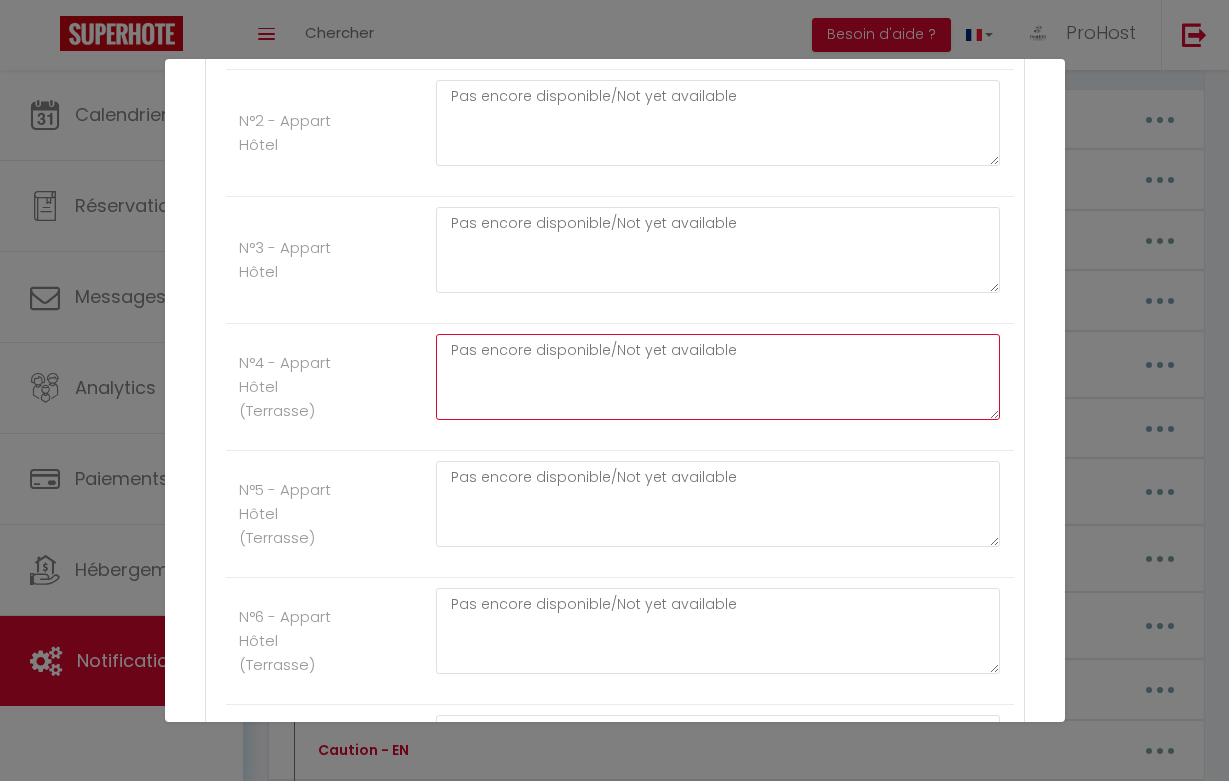 drag, startPoint x: 765, startPoint y: 349, endPoint x: 370, endPoint y: 354, distance: 395.03165 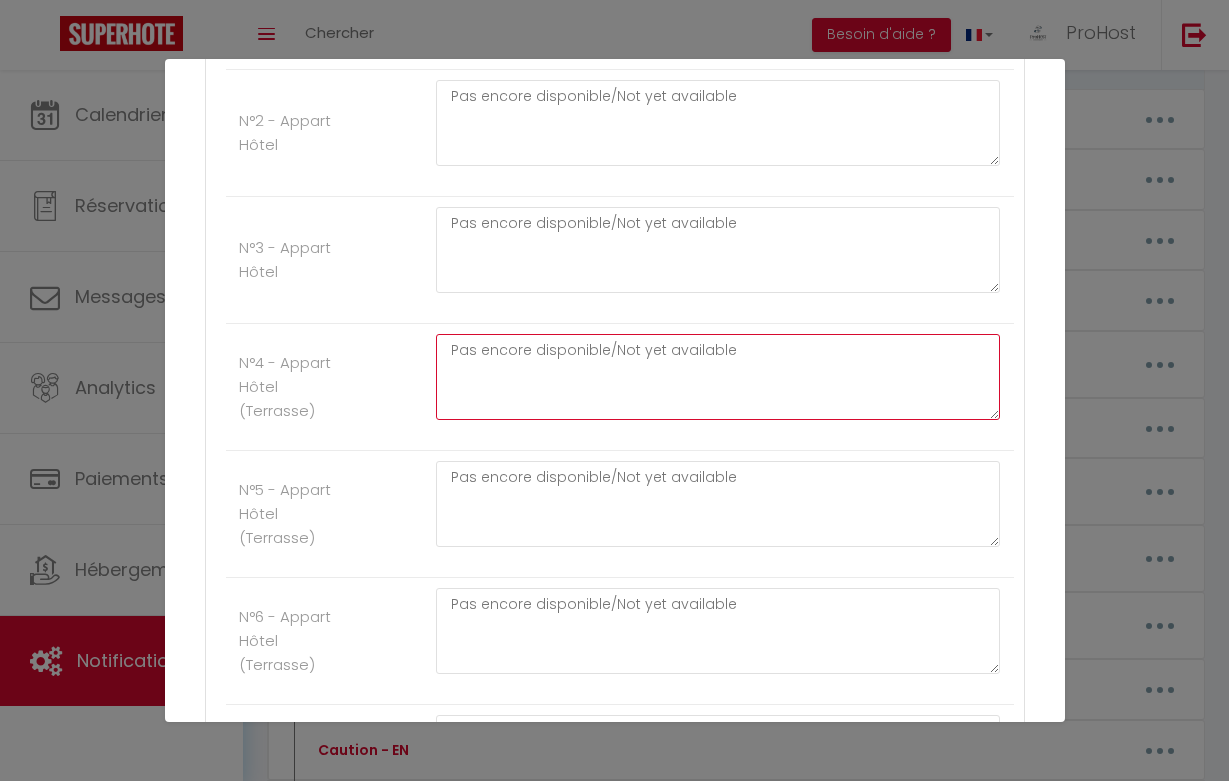 paste on "[URL][DOMAIN_NAME]" 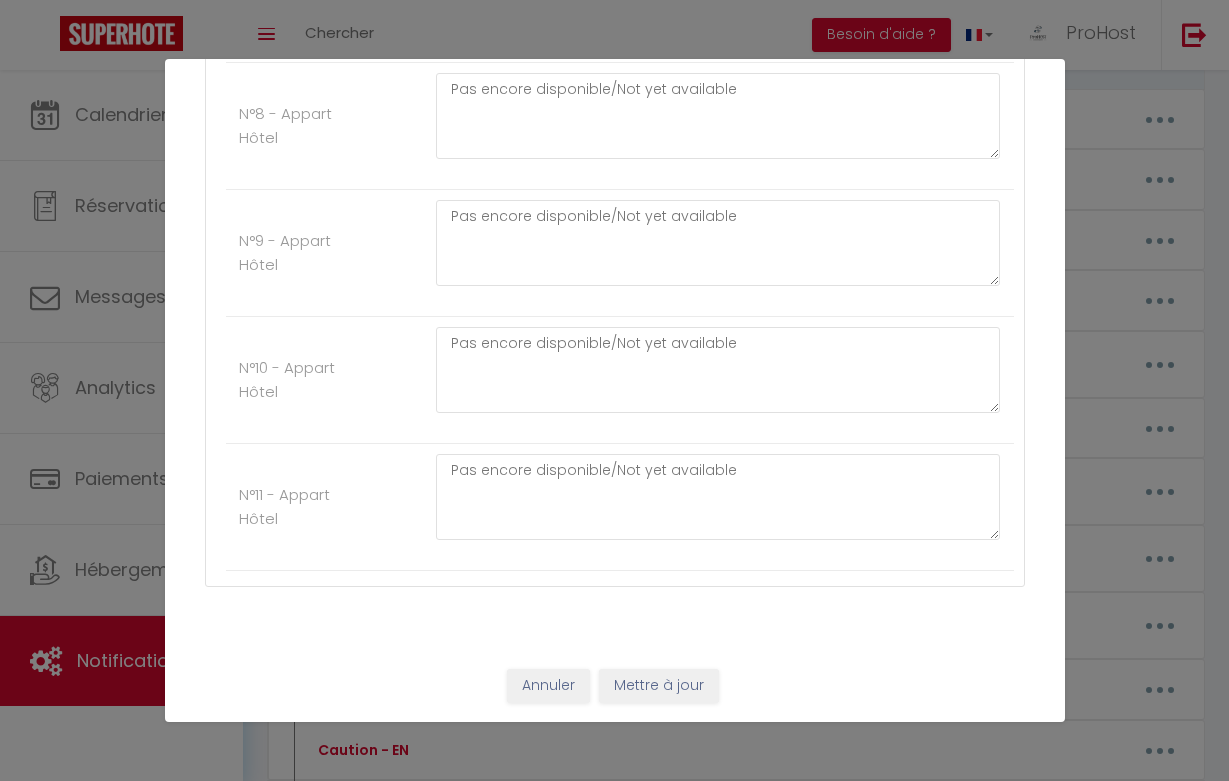 scroll, scrollTop: 3421, scrollLeft: 0, axis: vertical 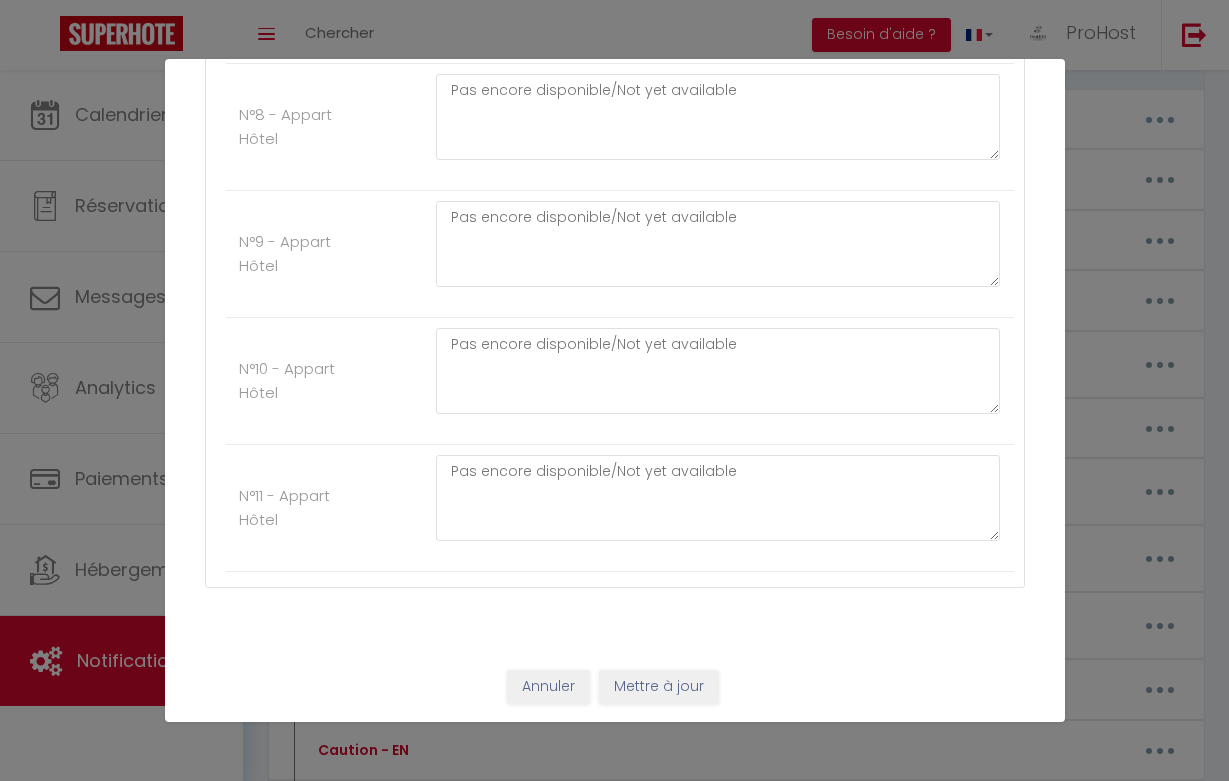 type on "[URL][DOMAIN_NAME]" 